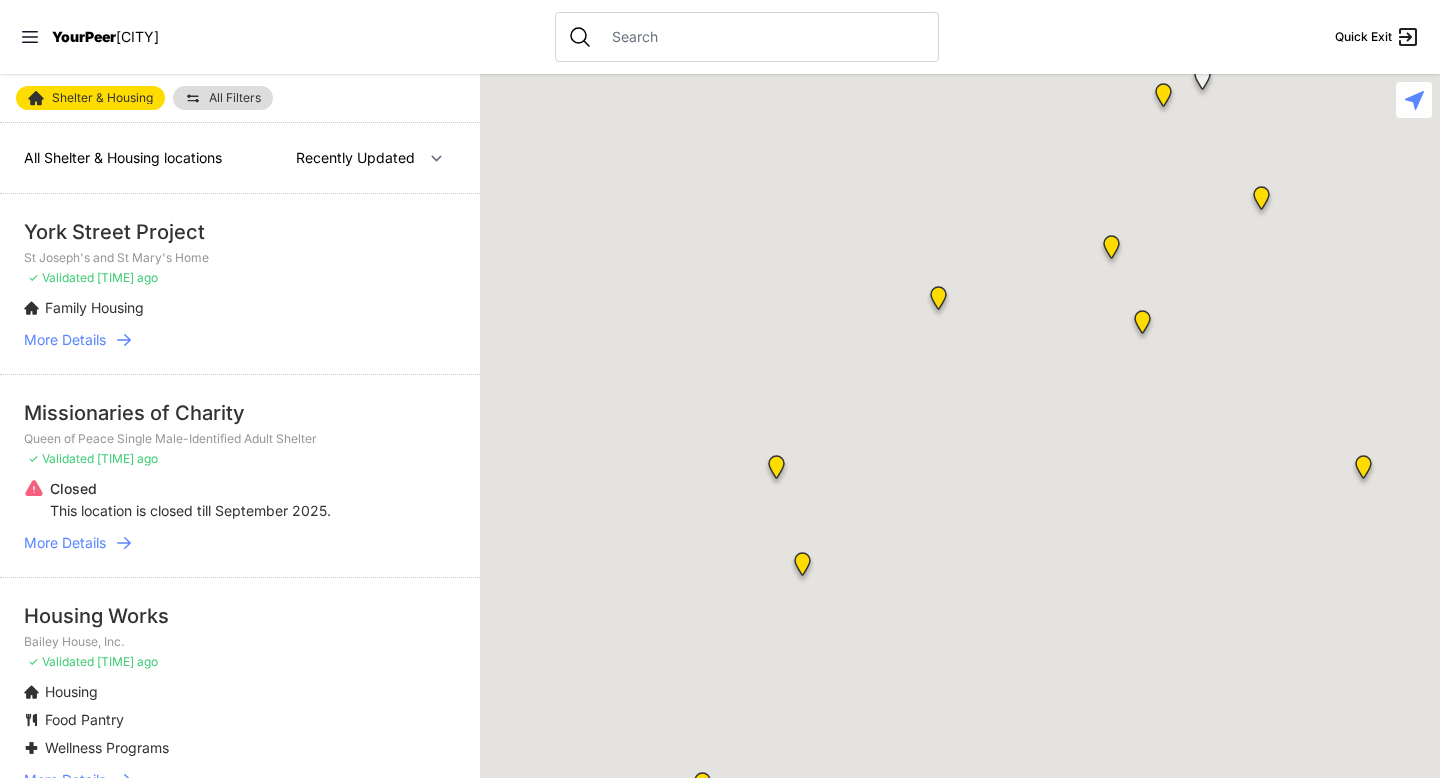 scroll, scrollTop: 0, scrollLeft: 0, axis: both 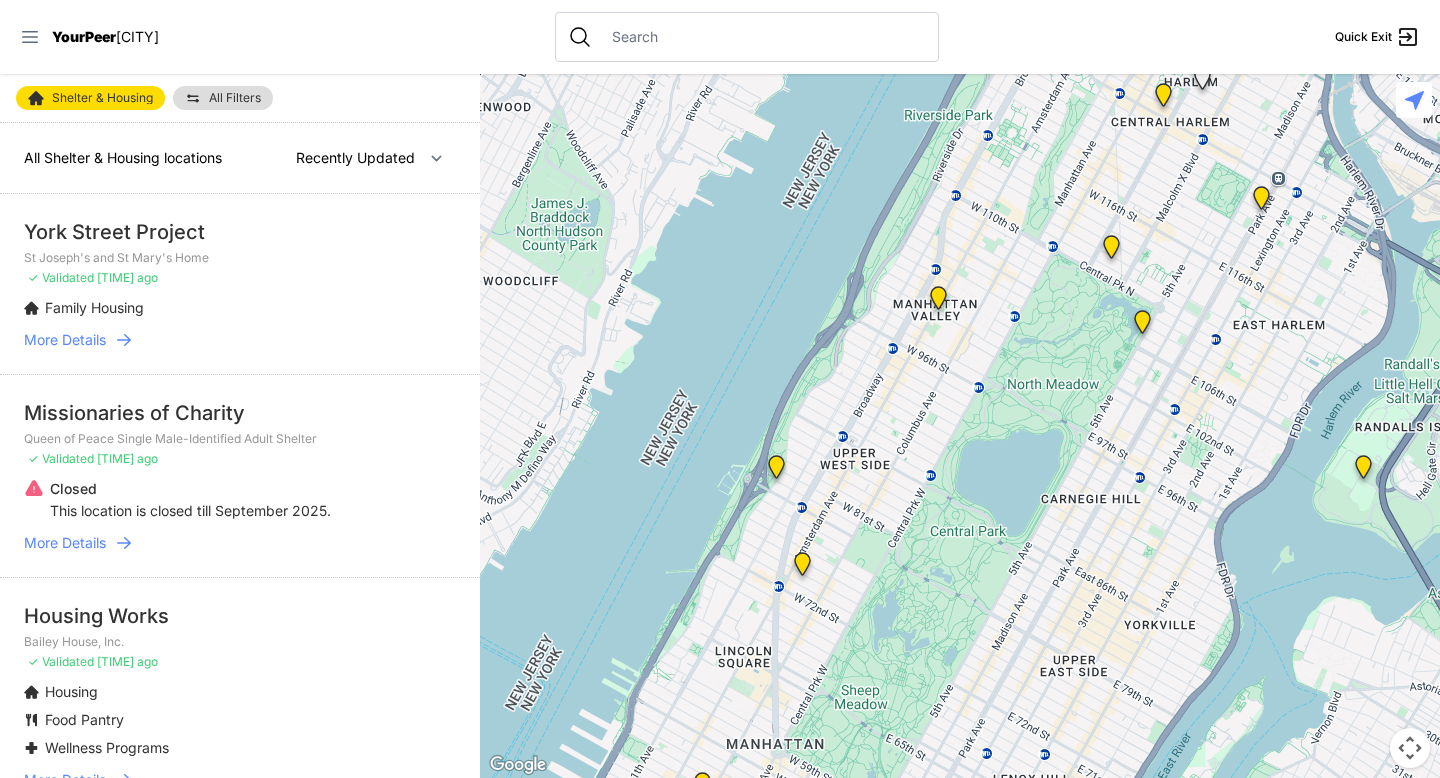 click 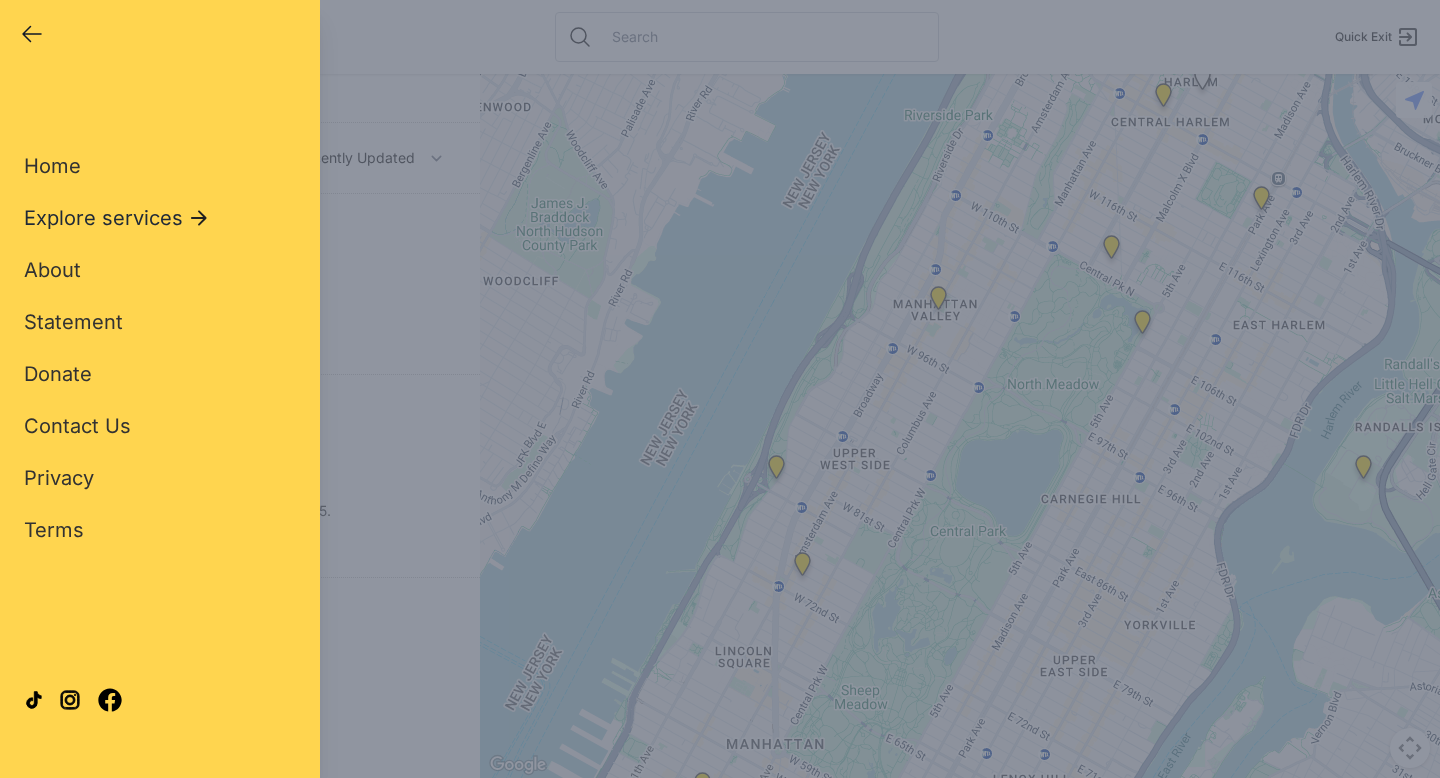 click on "Explore services" at bounding box center (103, 218) 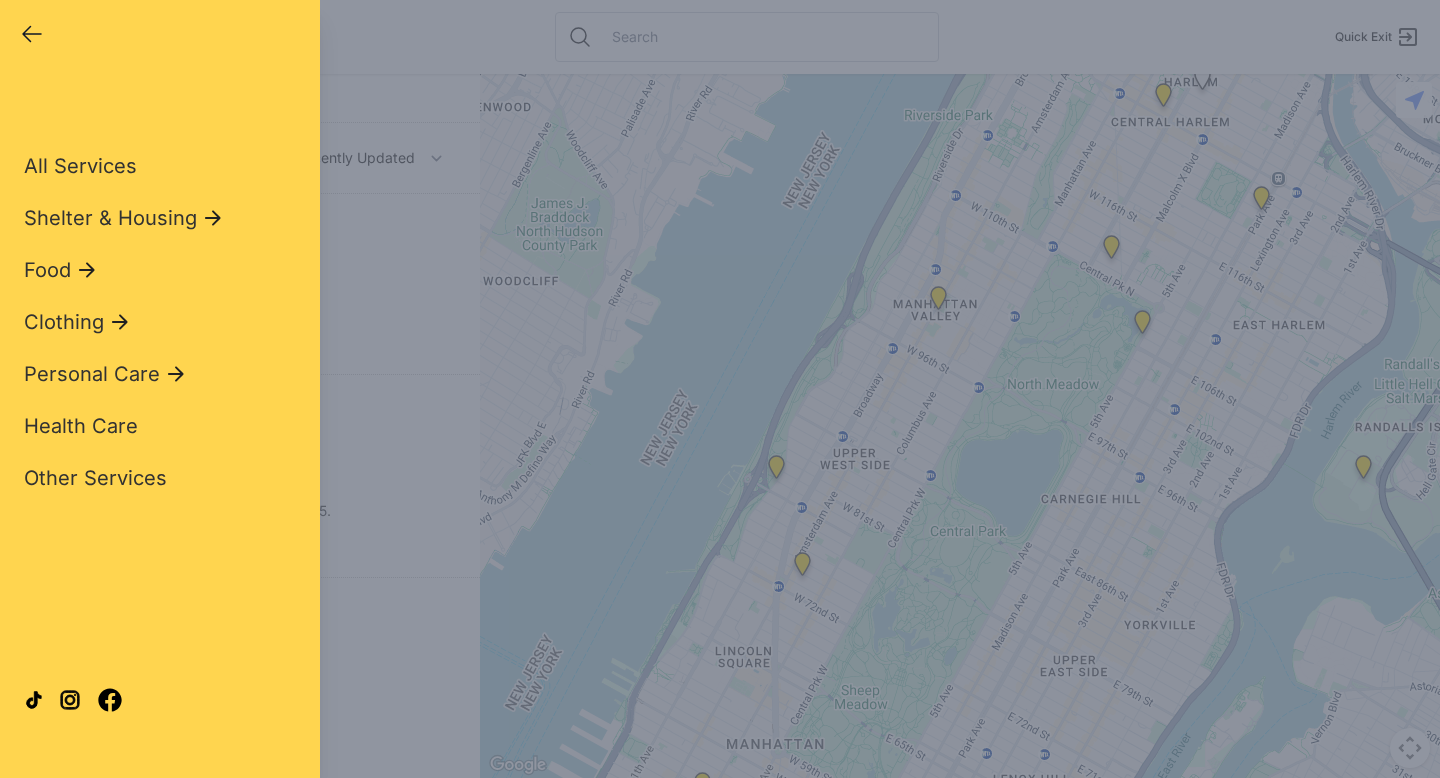 click on "Shelter & Housing" at bounding box center [110, 218] 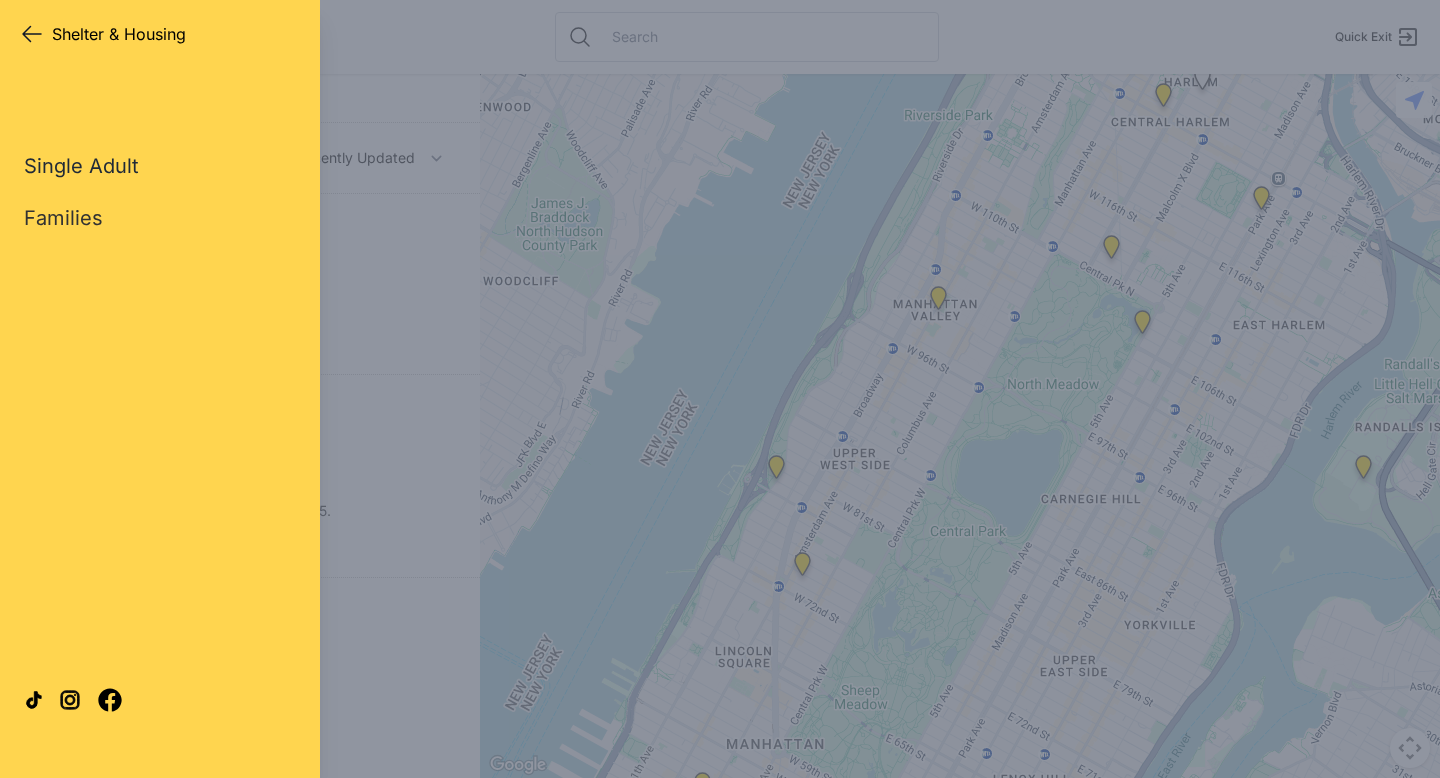 click on "Single Adult" at bounding box center (81, 166) 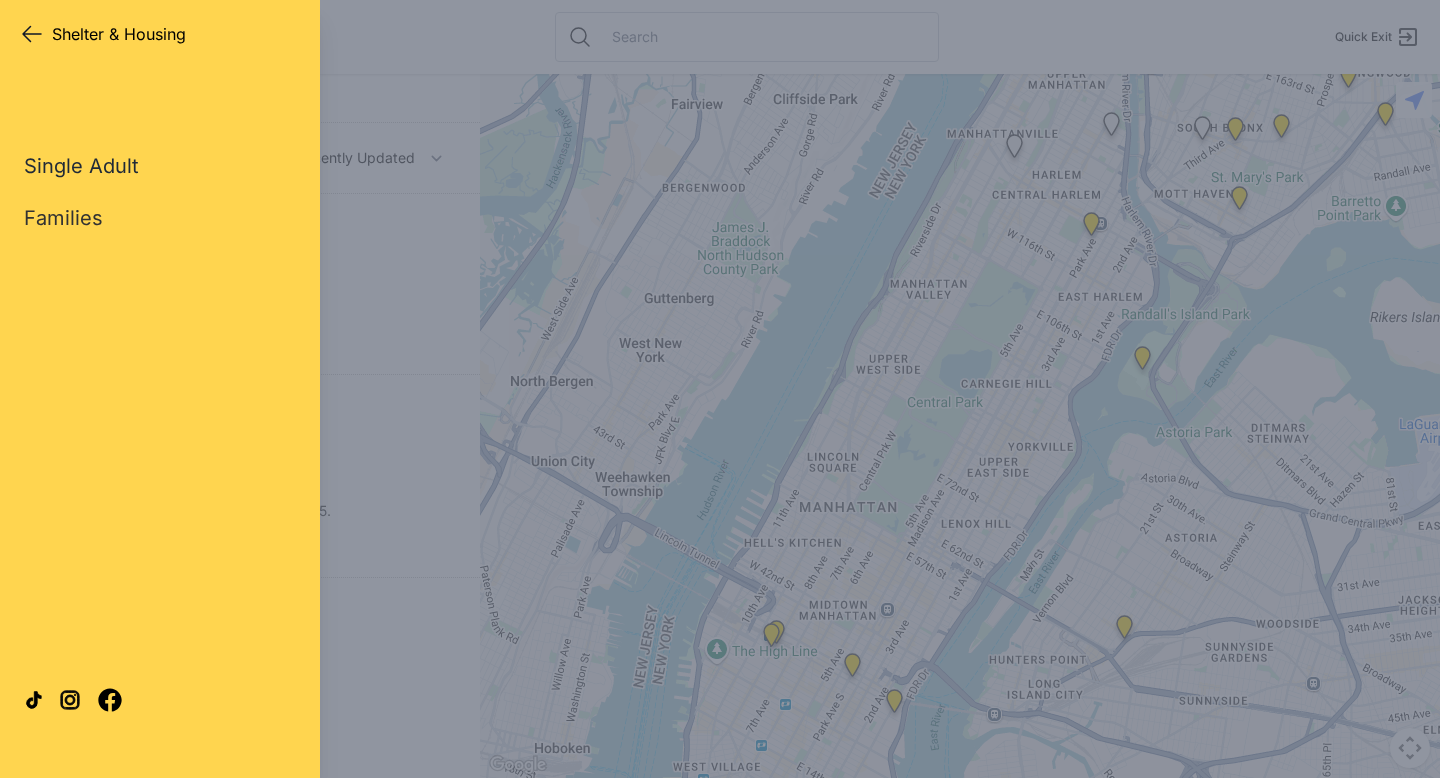 click on "Single Adult" at bounding box center (81, 166) 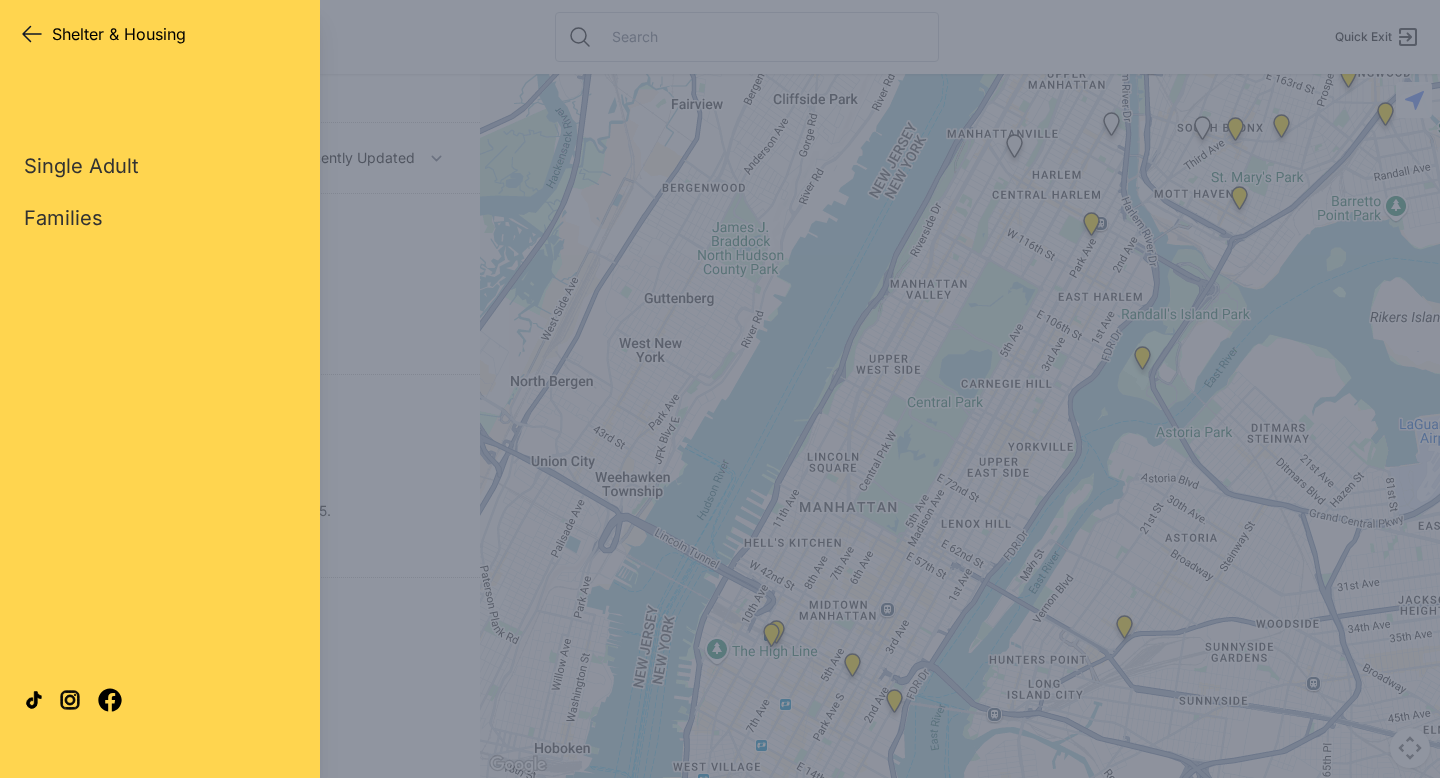 click on "Close panel Shelter & Housing Shelter & Housing Quick Exit Single Adult Families Soup Kitchen Food Pantry Toiletries Restrooms Showers Laundry Casual Professional All Services Shelter & Housing Food Clothing Personal Care Health Care Other Services Home Explore services About Statement Donate Contact Us Privacy Terms" at bounding box center [720, 389] 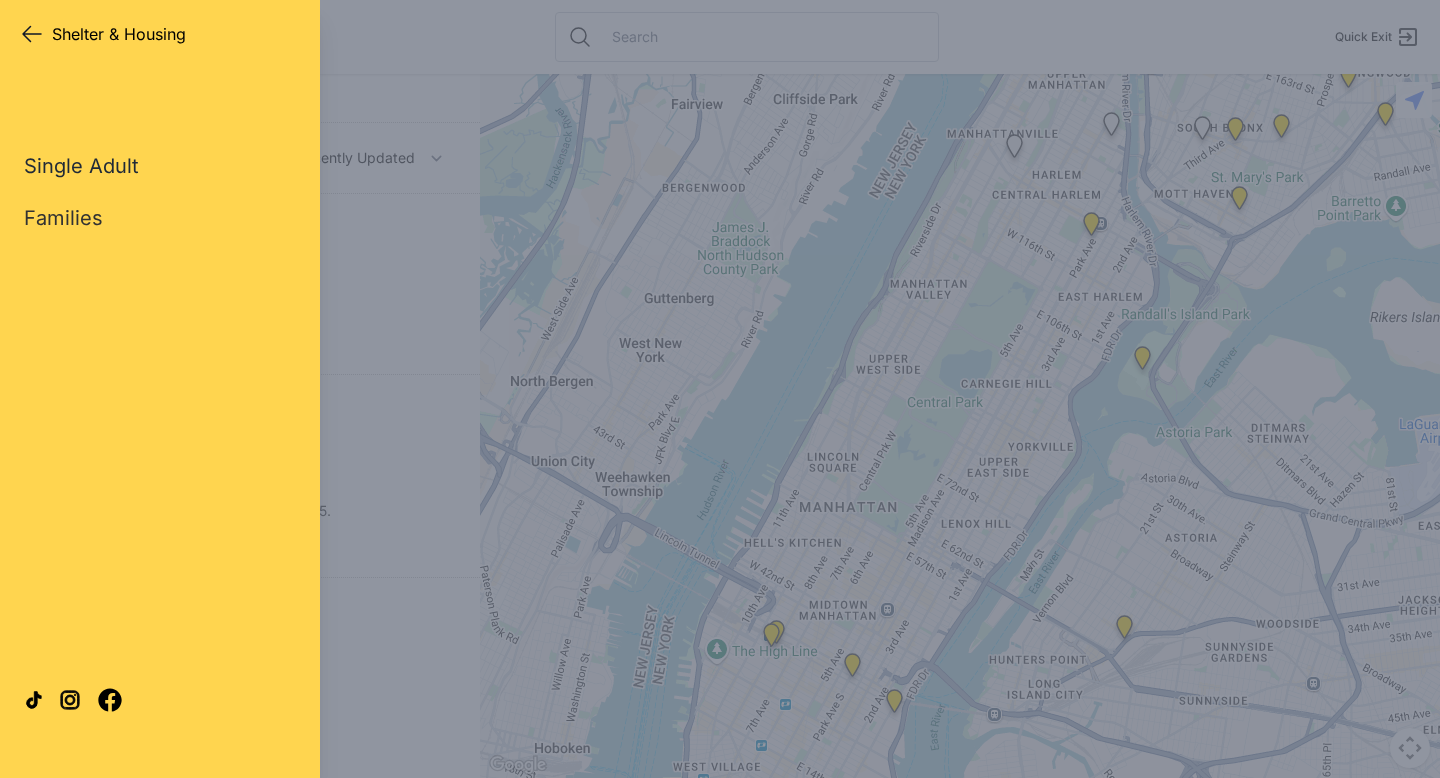 click on "Single Adult" at bounding box center (81, 166) 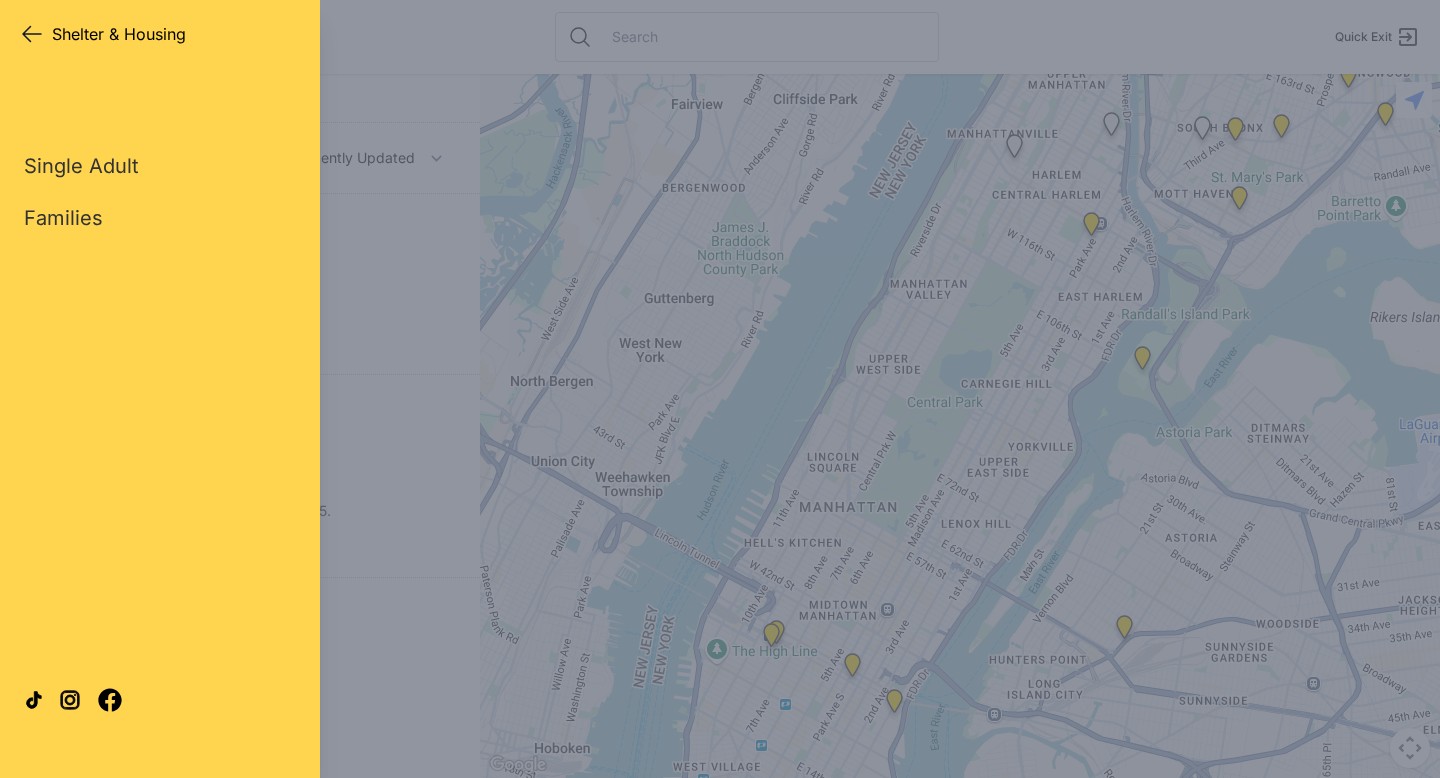 click 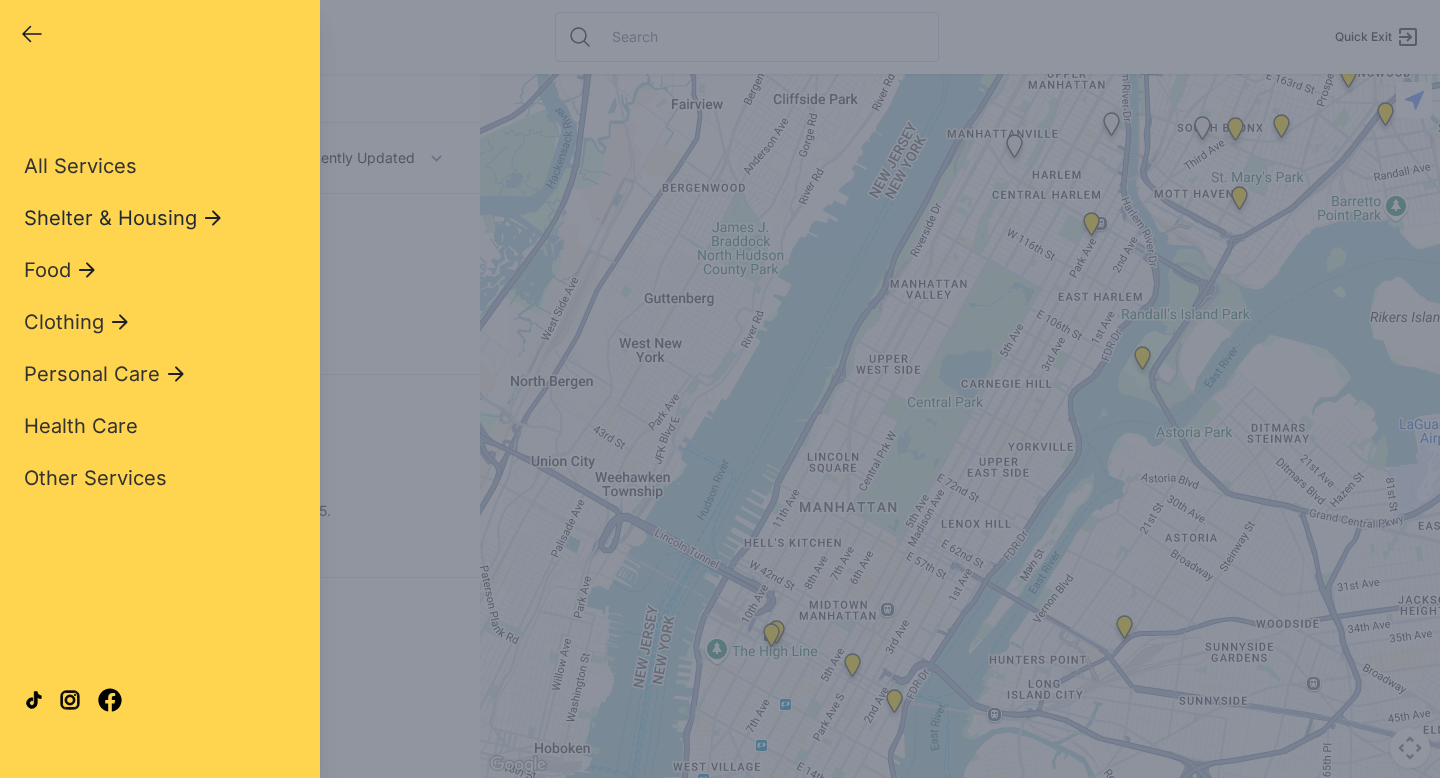 click on "Shelter & Housing" at bounding box center (110, 218) 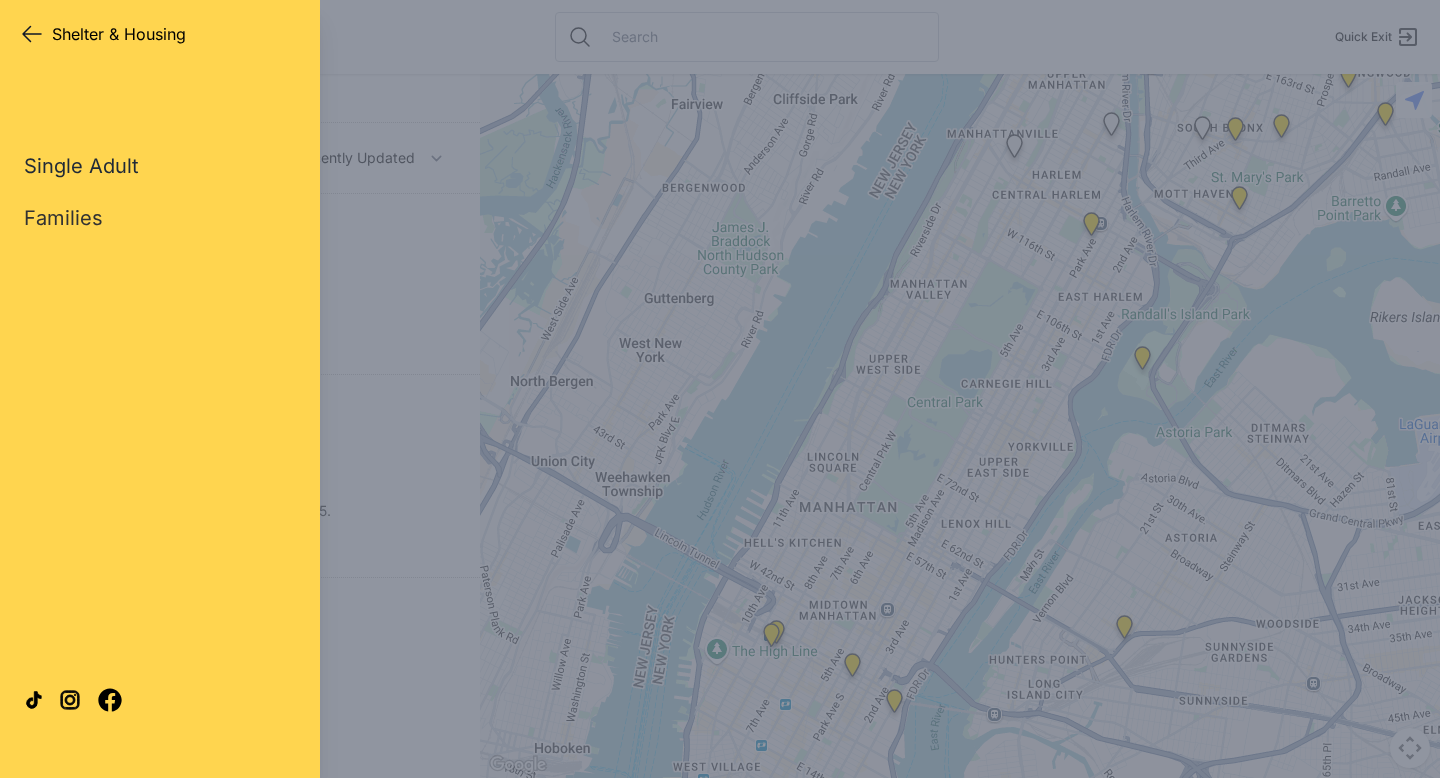 click on "Single Adult" at bounding box center (81, 166) 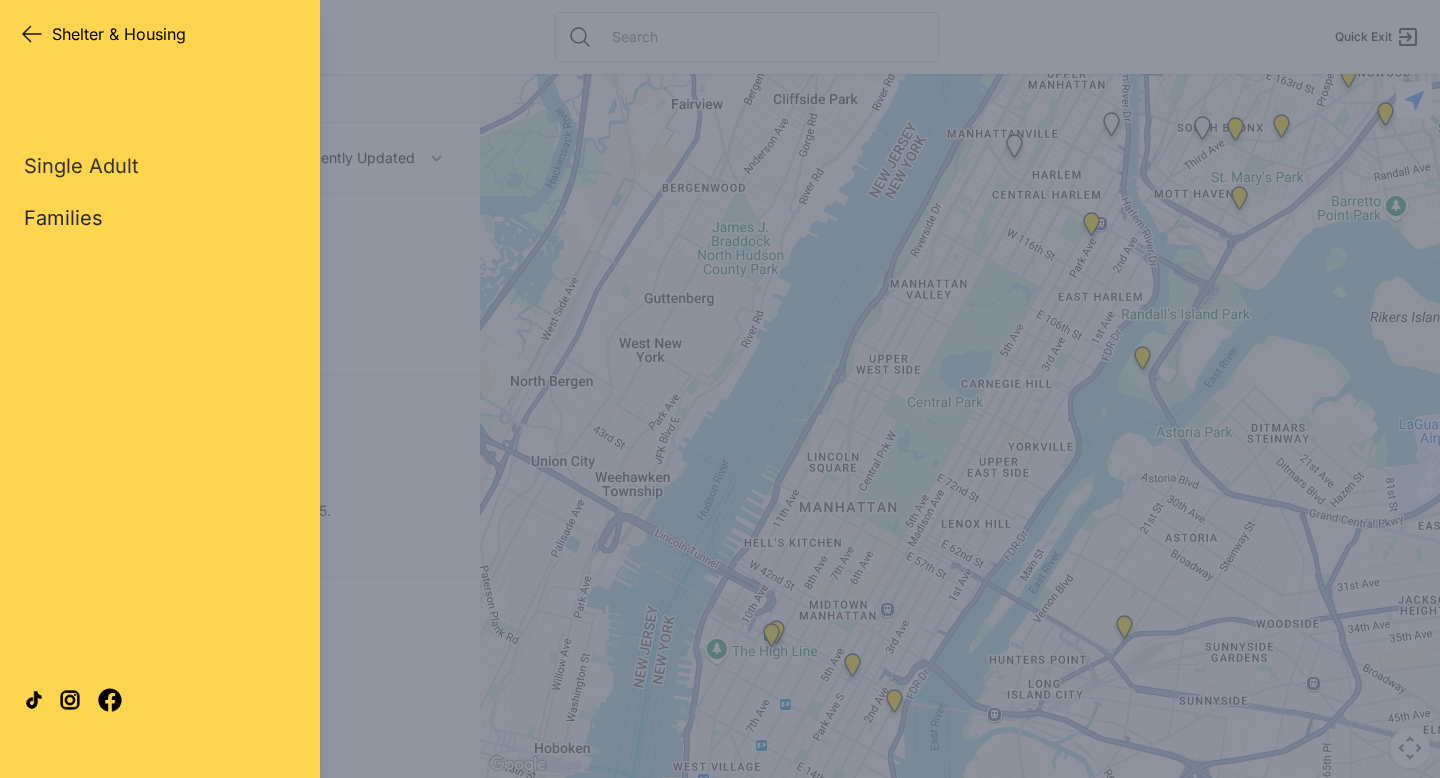 click on "Families" at bounding box center (63, 218) 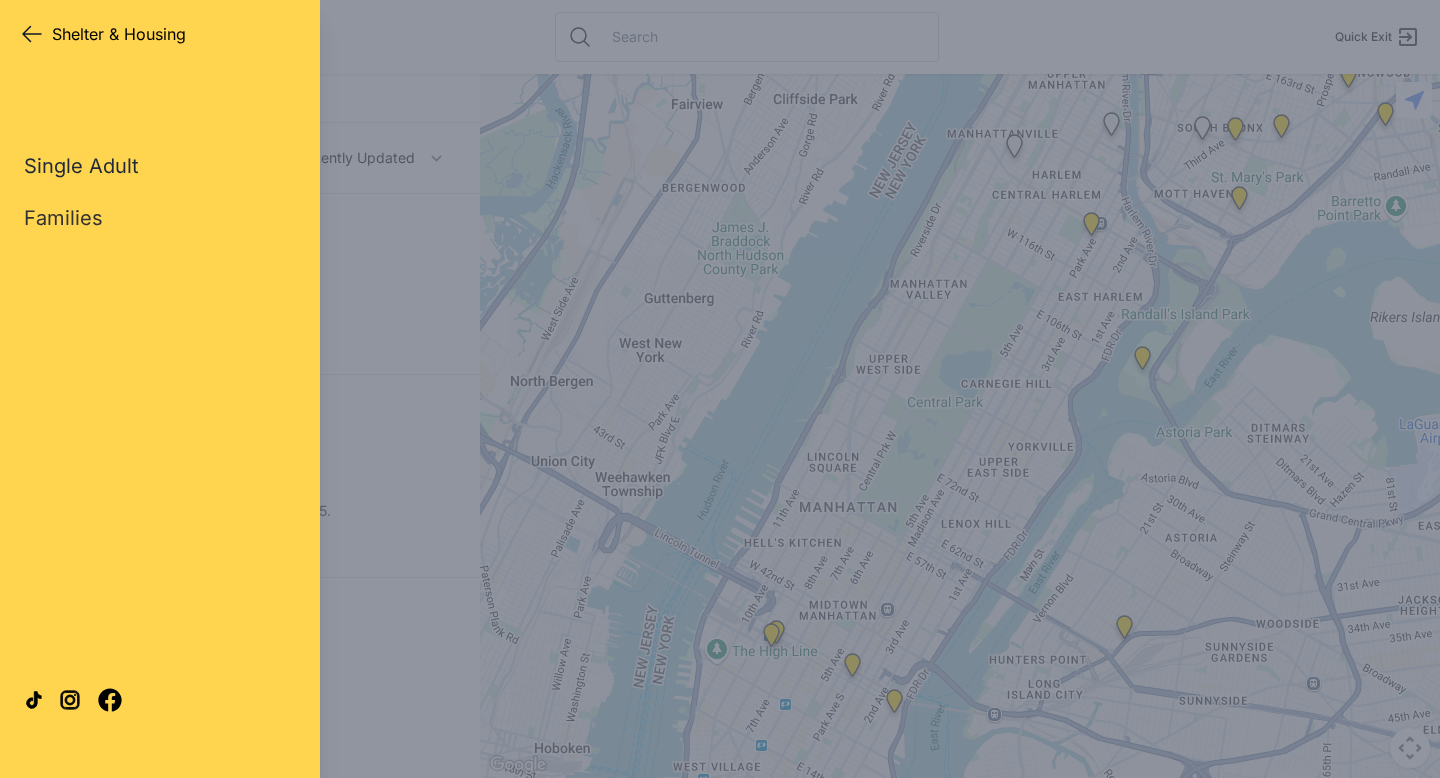 select on "recentlyUpdated" 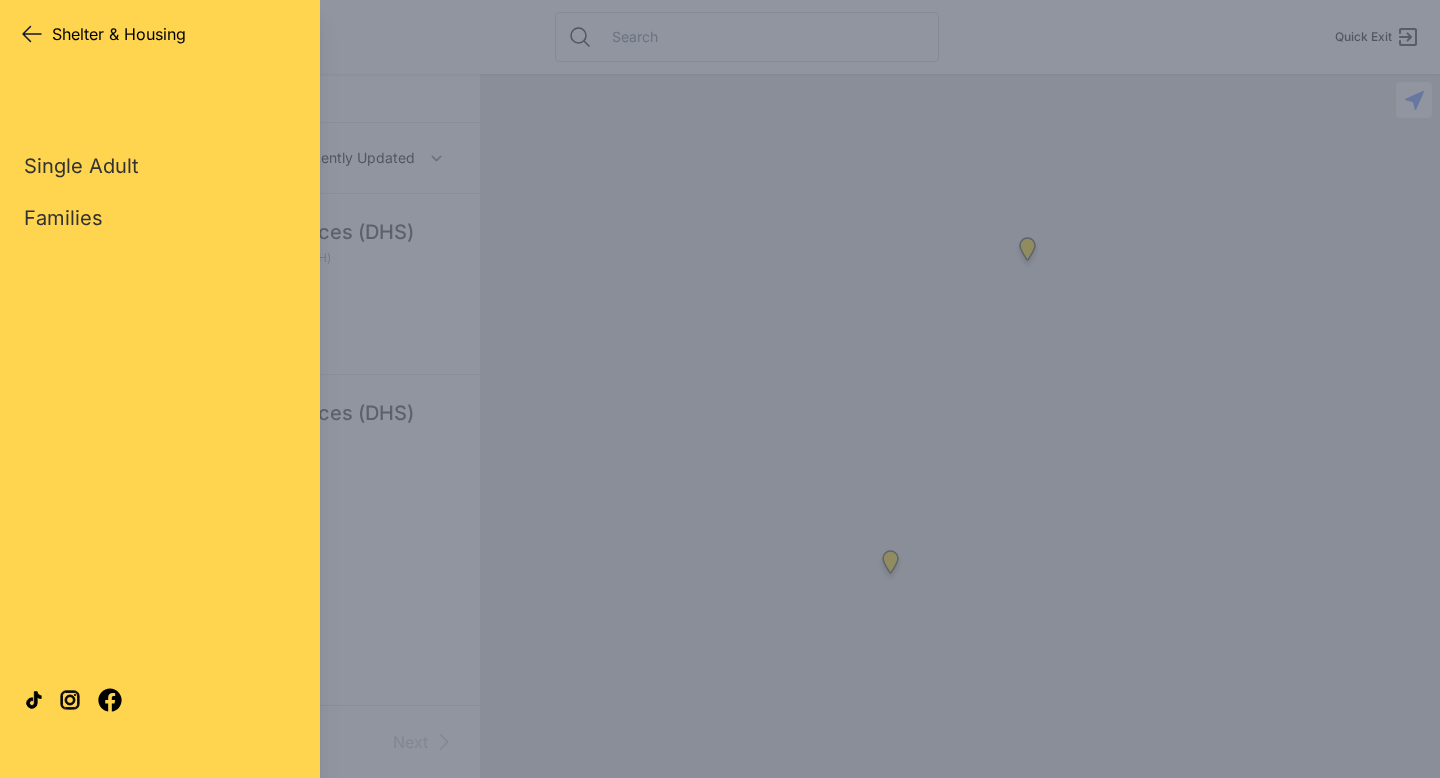 click on "Single Adult Families Soup Kitchen Food Pantry Toiletries Restrooms Showers Laundry Casual Professional" at bounding box center [160, 367] 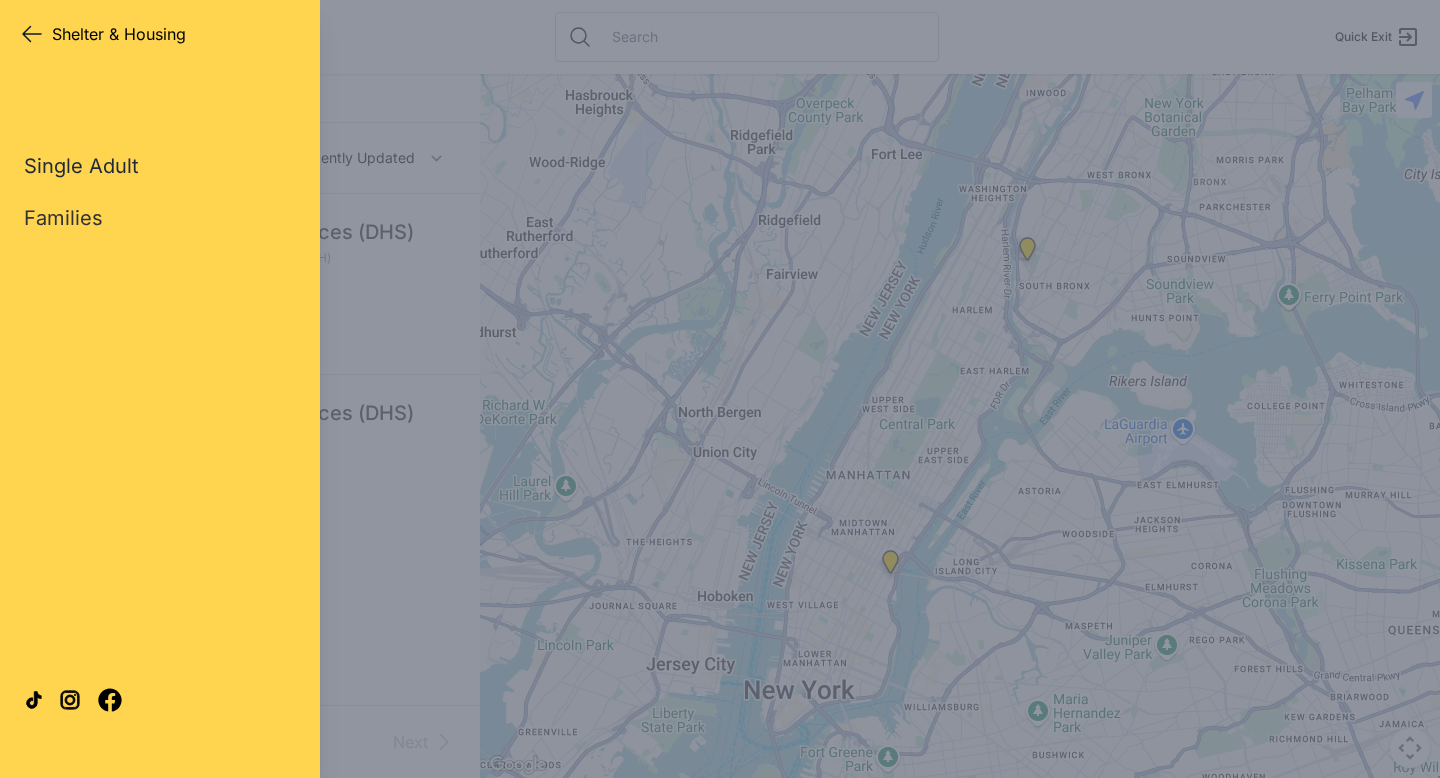 click on "Single Adult" at bounding box center [81, 166] 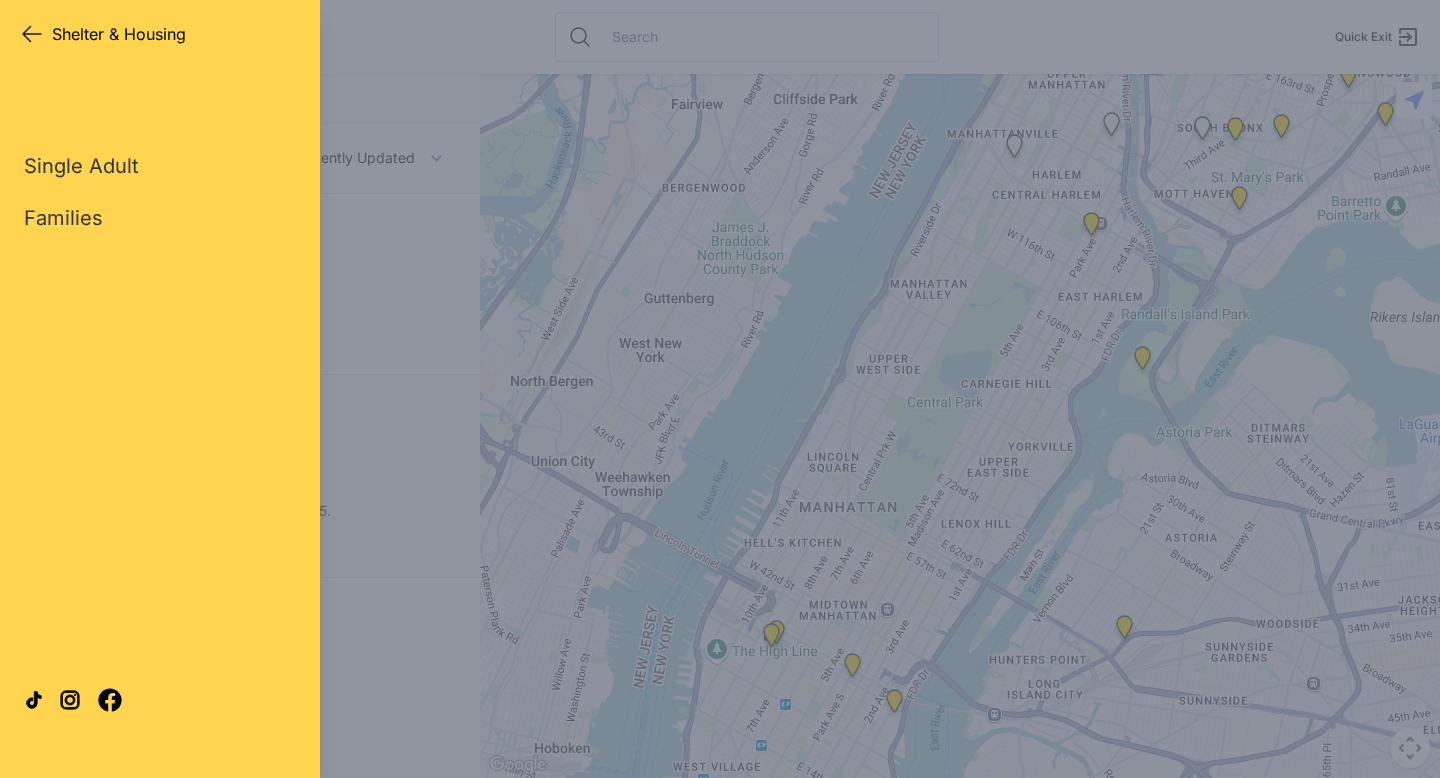click on "Close panel Shelter & Housing Shelter & Housing Quick Exit Single Adult Families Soup Kitchen Food Pantry Toiletries Restrooms Showers Laundry Casual Professional All Services Shelter & Housing Food Clothing Personal Care Health Care Other Services Home Explore services About Statement Donate Contact Us Privacy Terms" at bounding box center (720, 389) 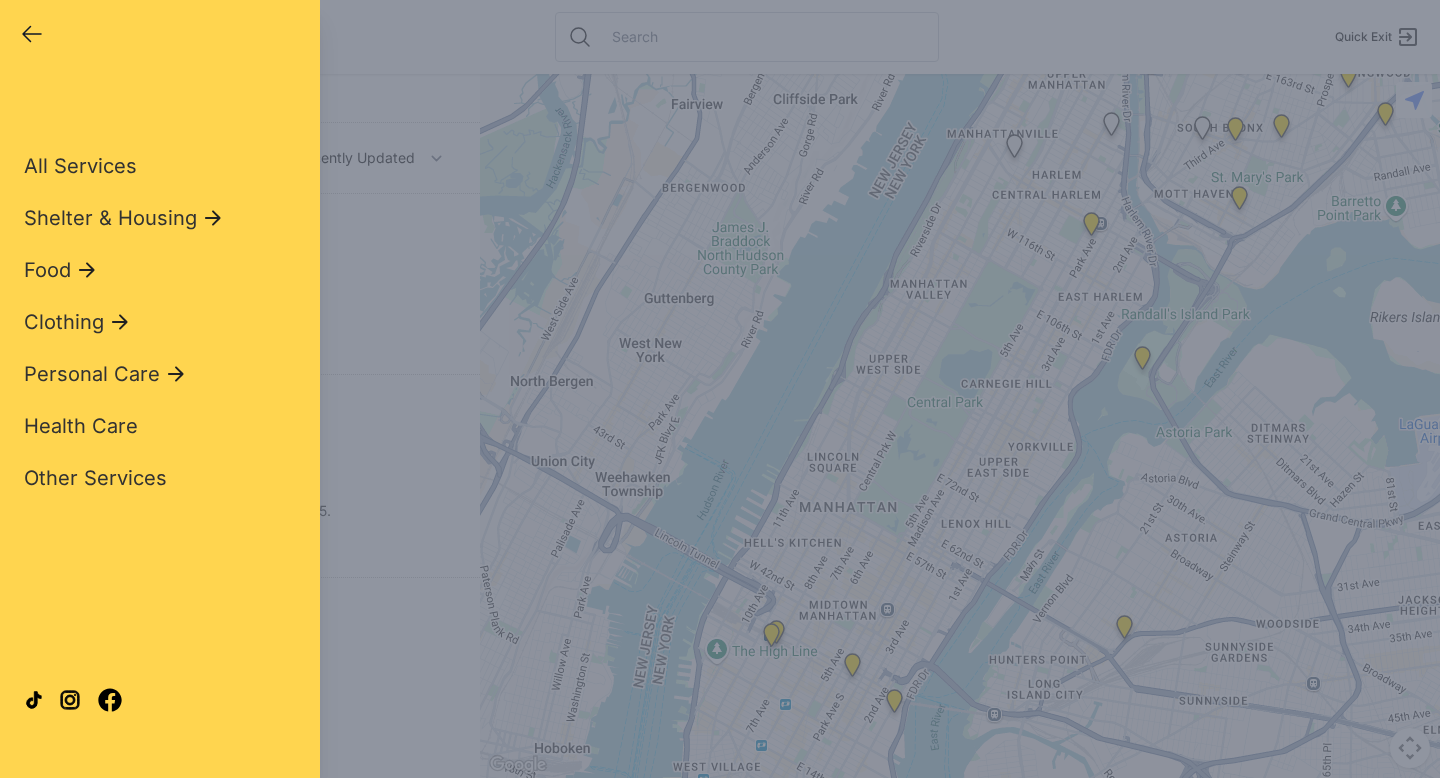 click 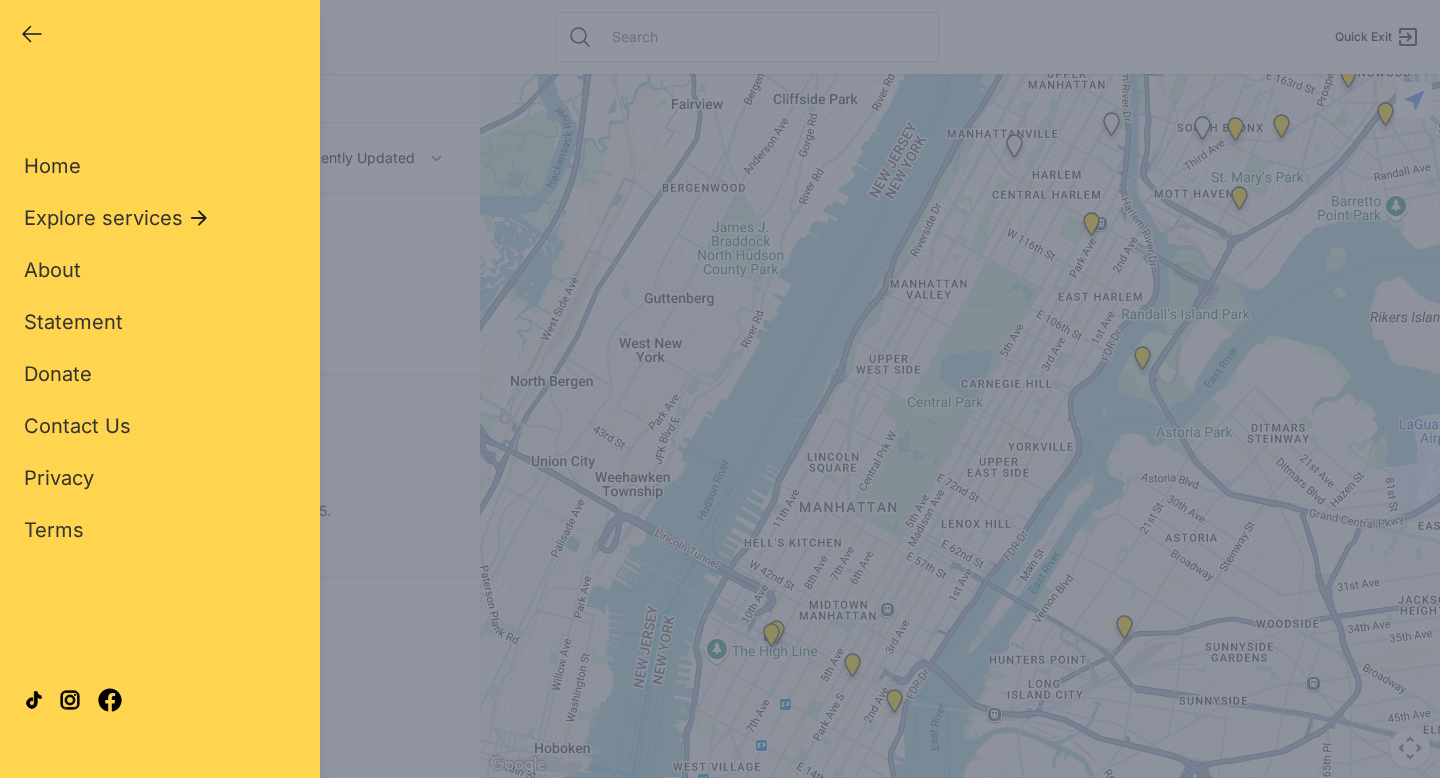 click 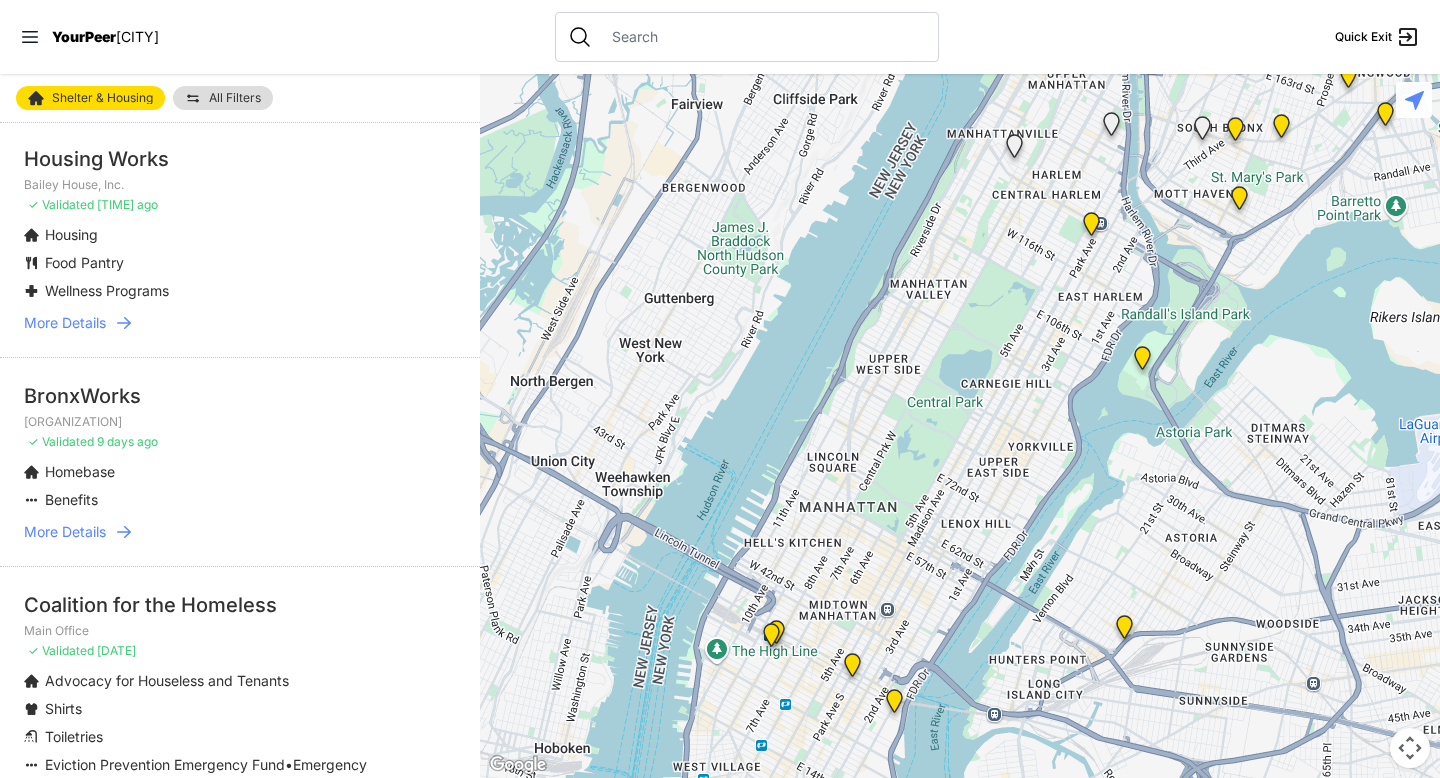 scroll, scrollTop: 433, scrollLeft: 0, axis: vertical 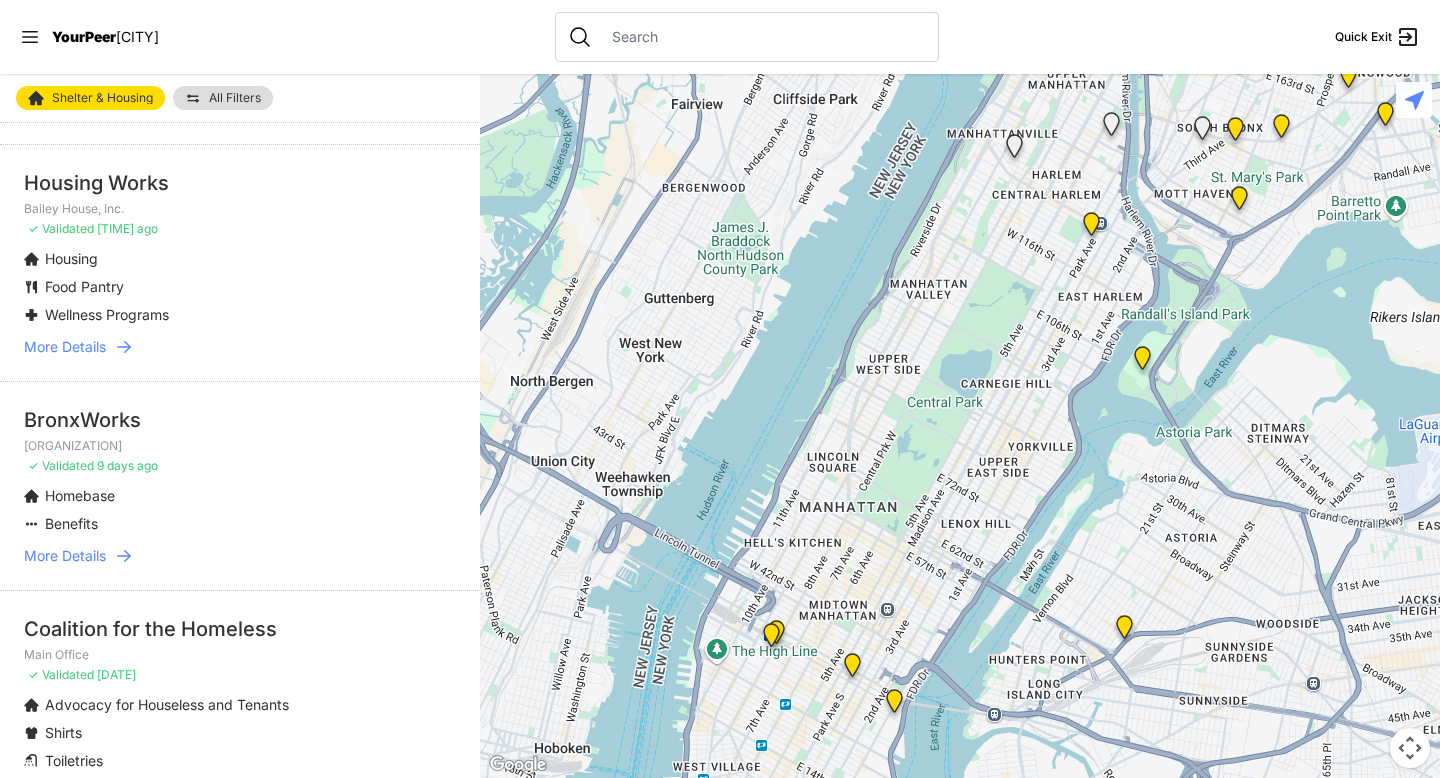 click on "Housing Works Bailey House, Inc.   ✓ Validated   [TIME] ago Housing Food Pantry Wellness Programs More Details" at bounding box center (240, 262) 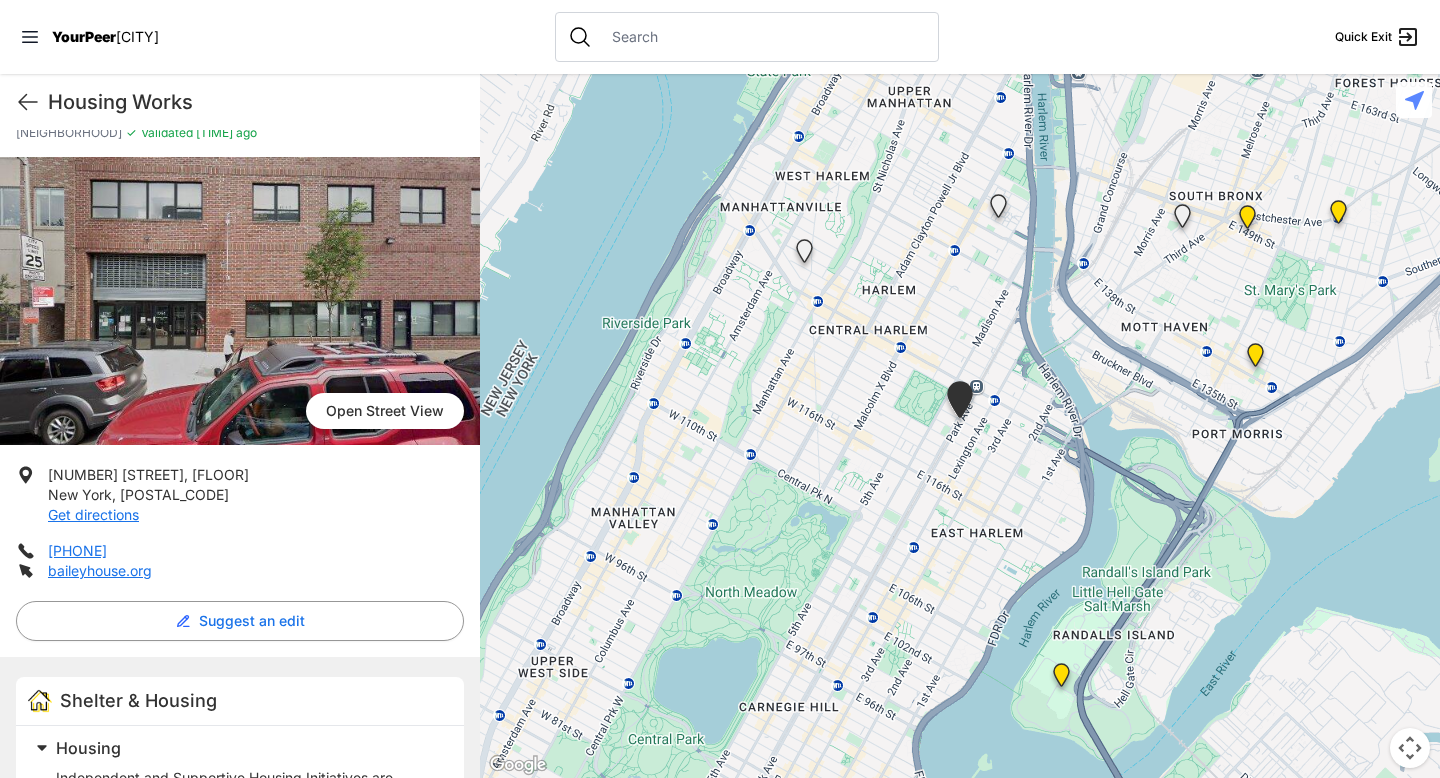 scroll, scrollTop: 0, scrollLeft: 0, axis: both 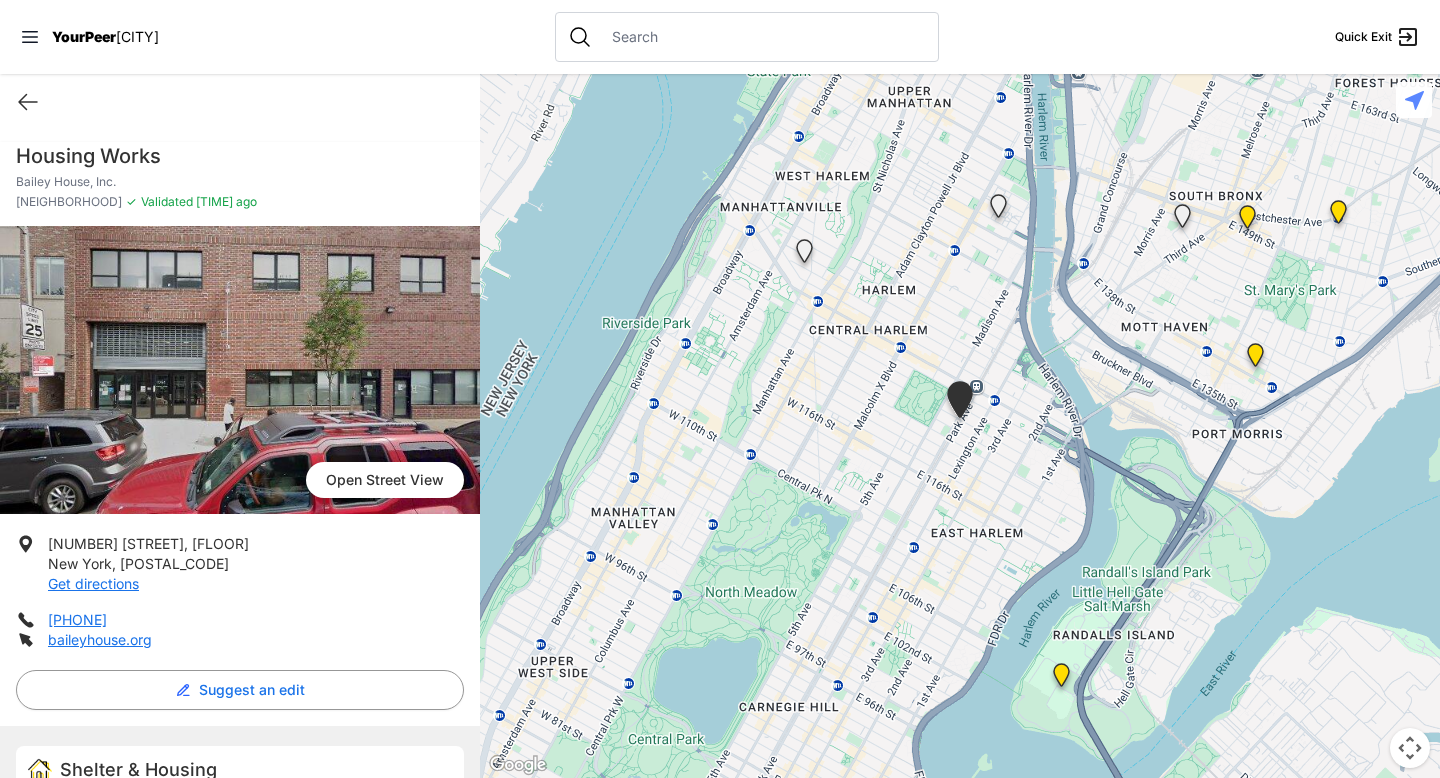 click on "Quick Exit" at bounding box center (240, 102) 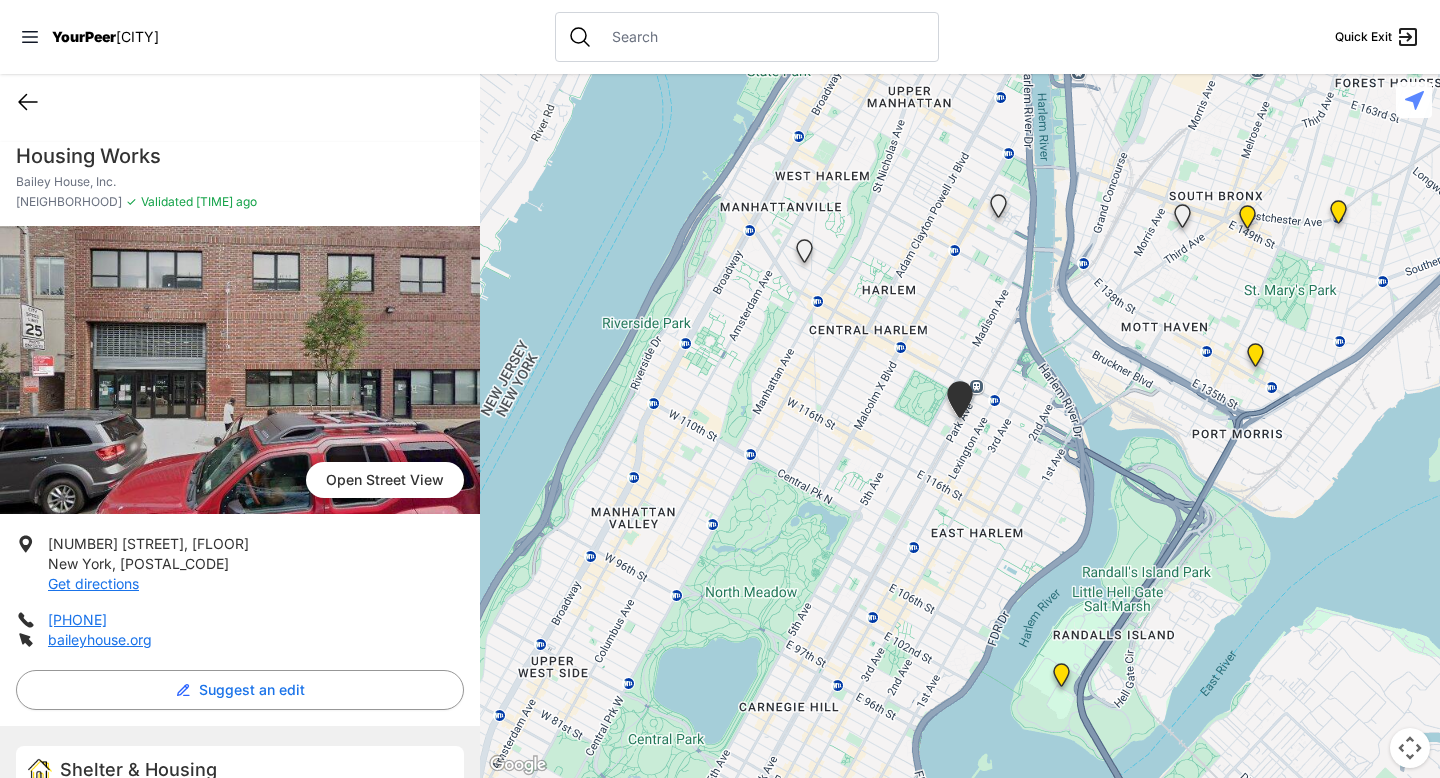 click 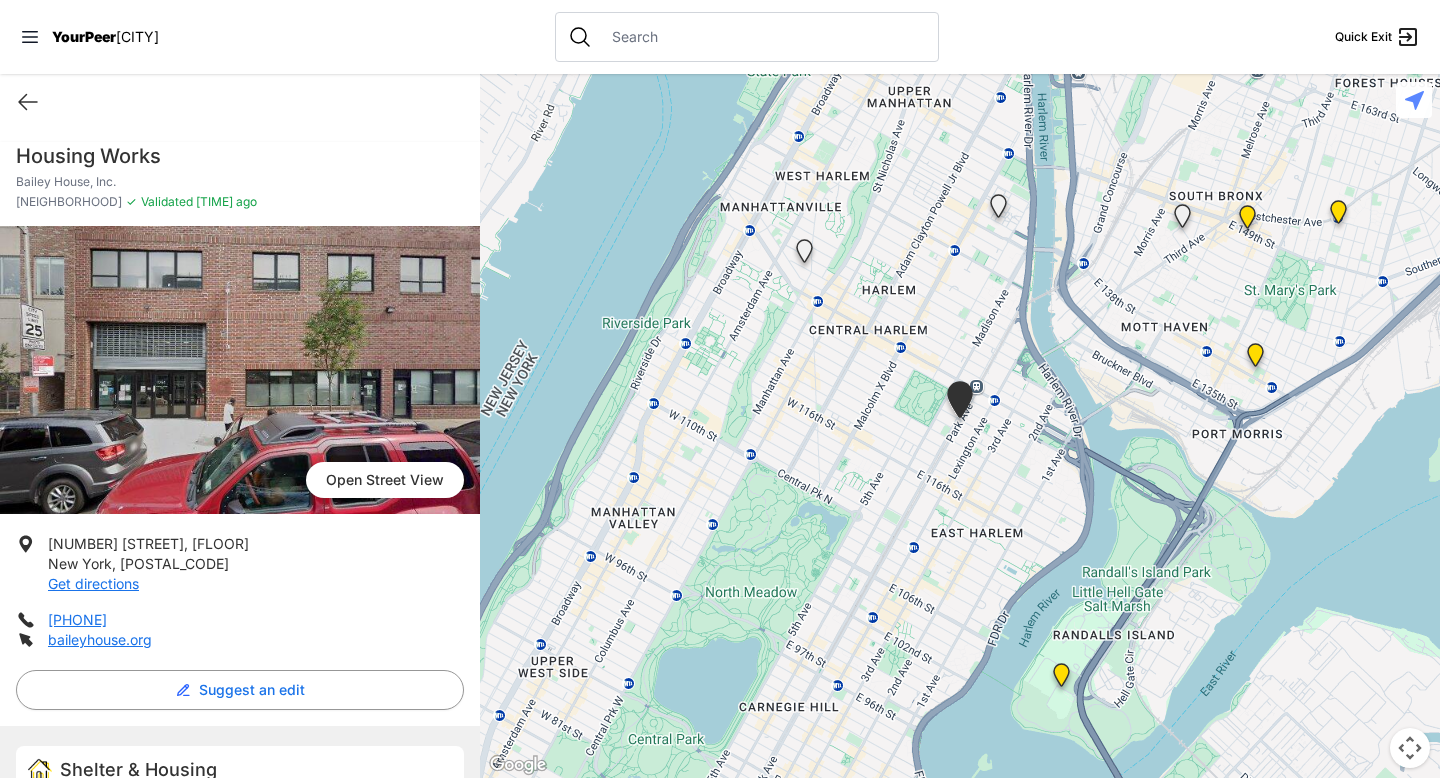 select on "recentlyUpdated" 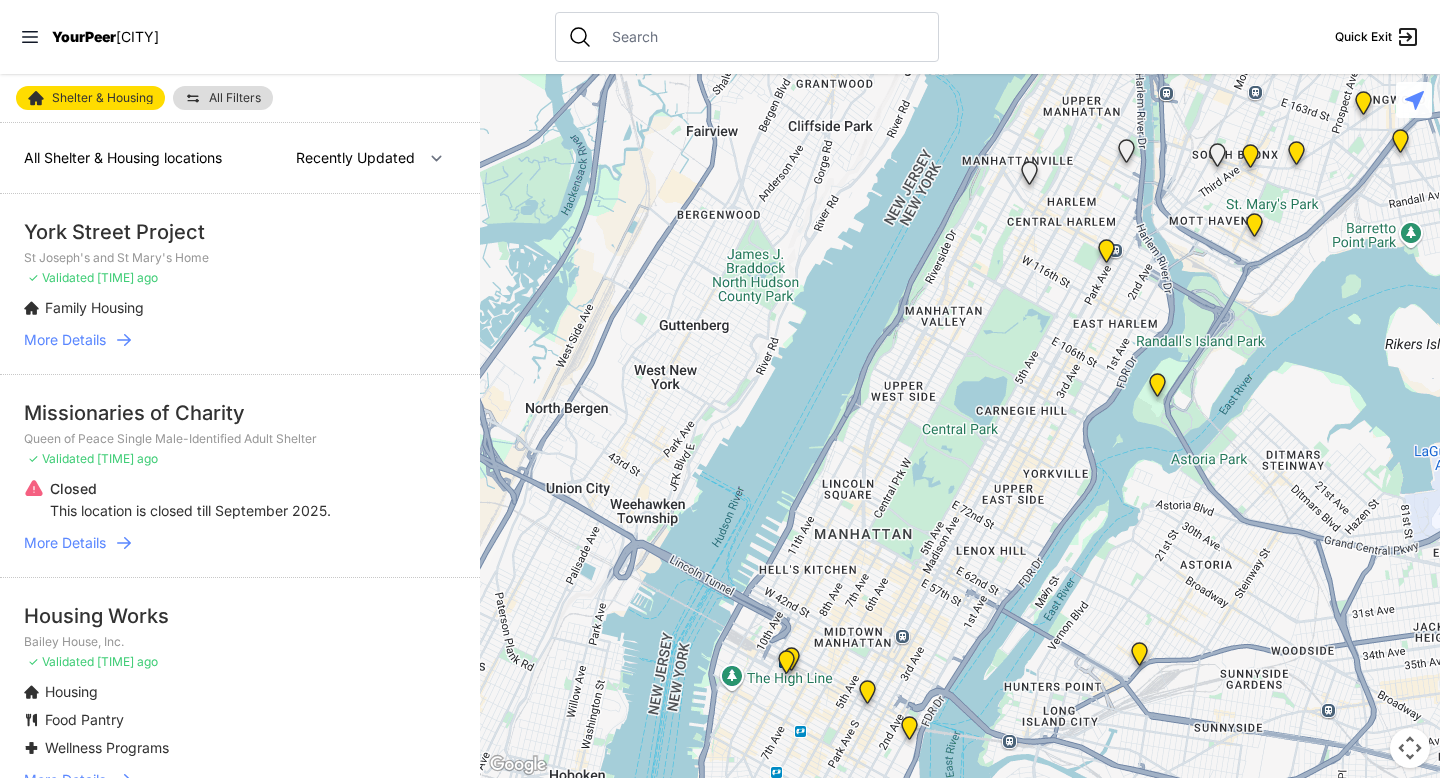 select on "recentlyUpdated" 